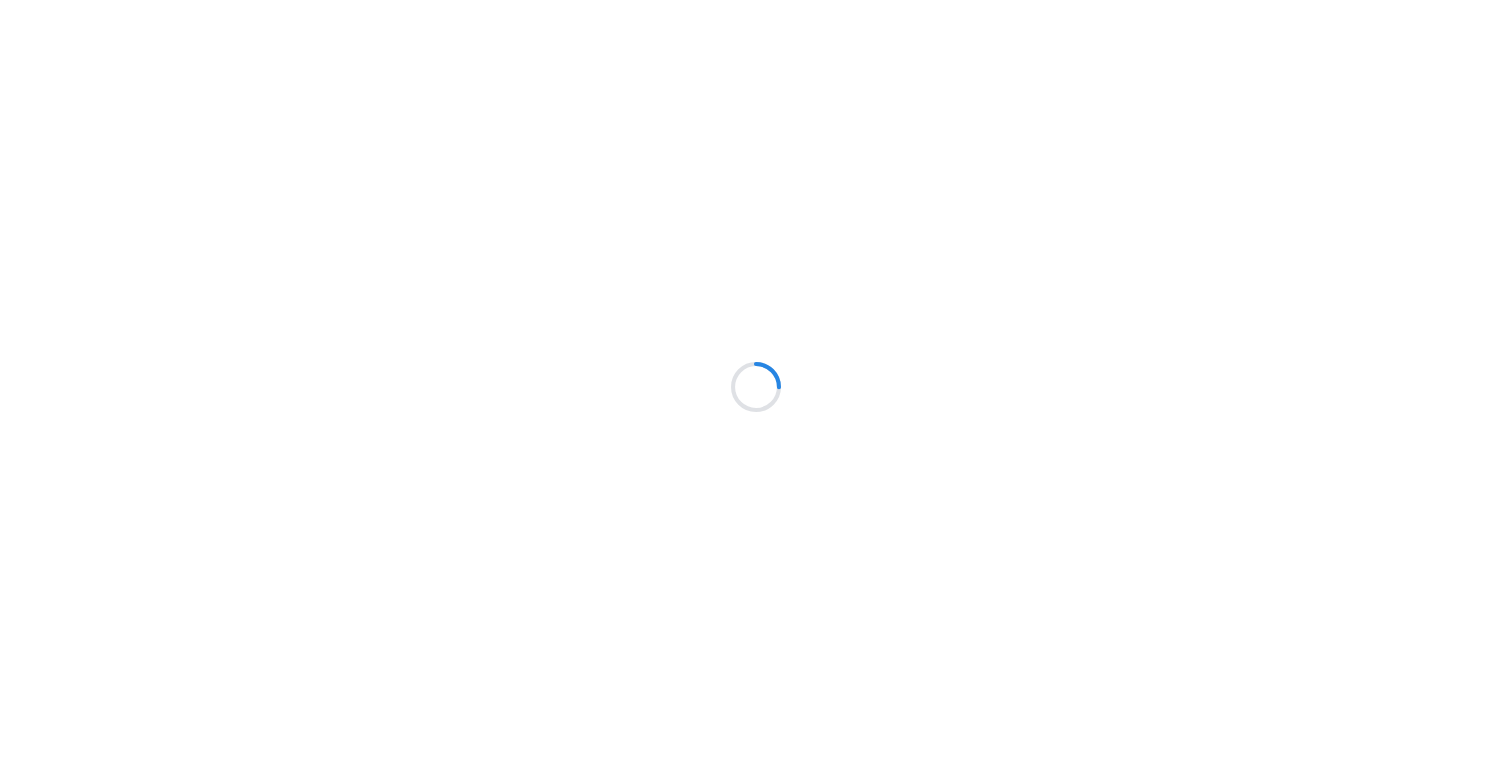 scroll, scrollTop: 0, scrollLeft: 0, axis: both 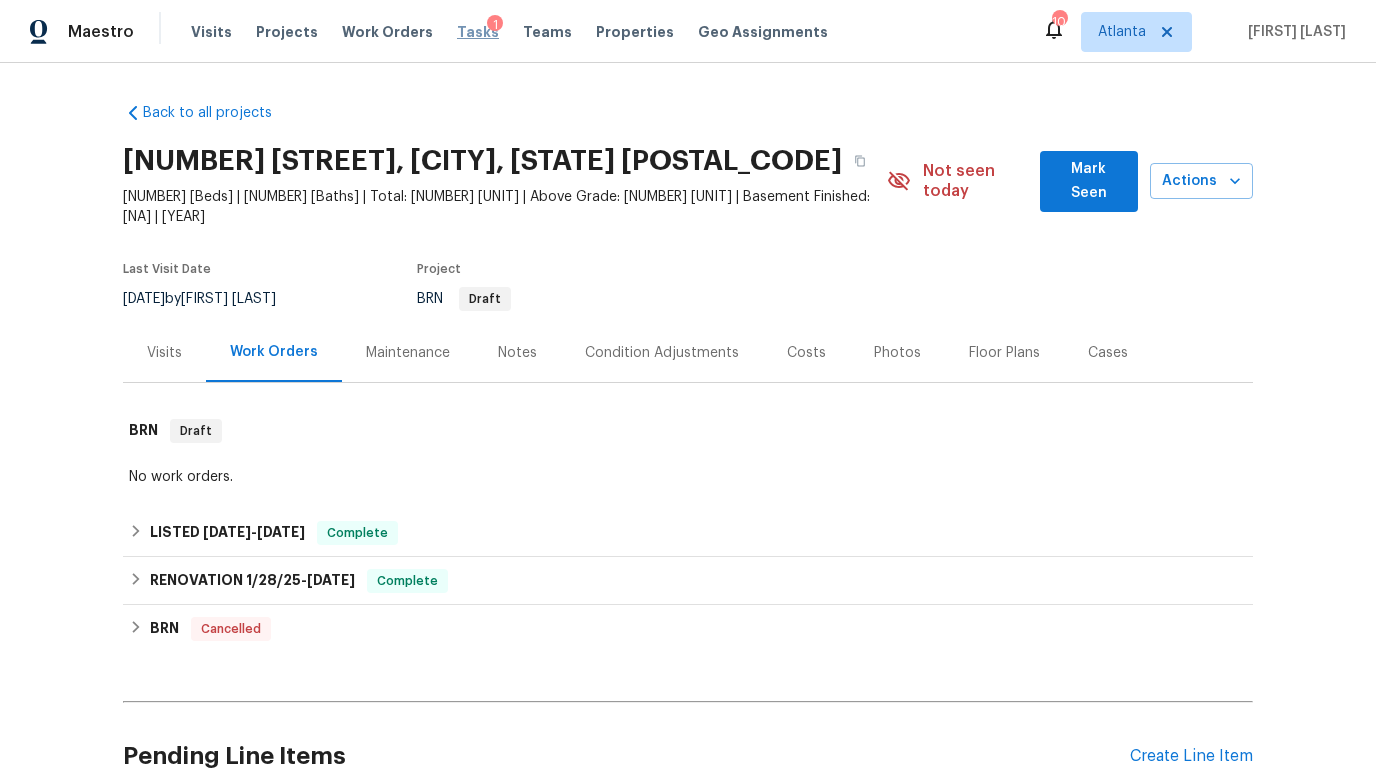 click on "Tasks" at bounding box center [478, 32] 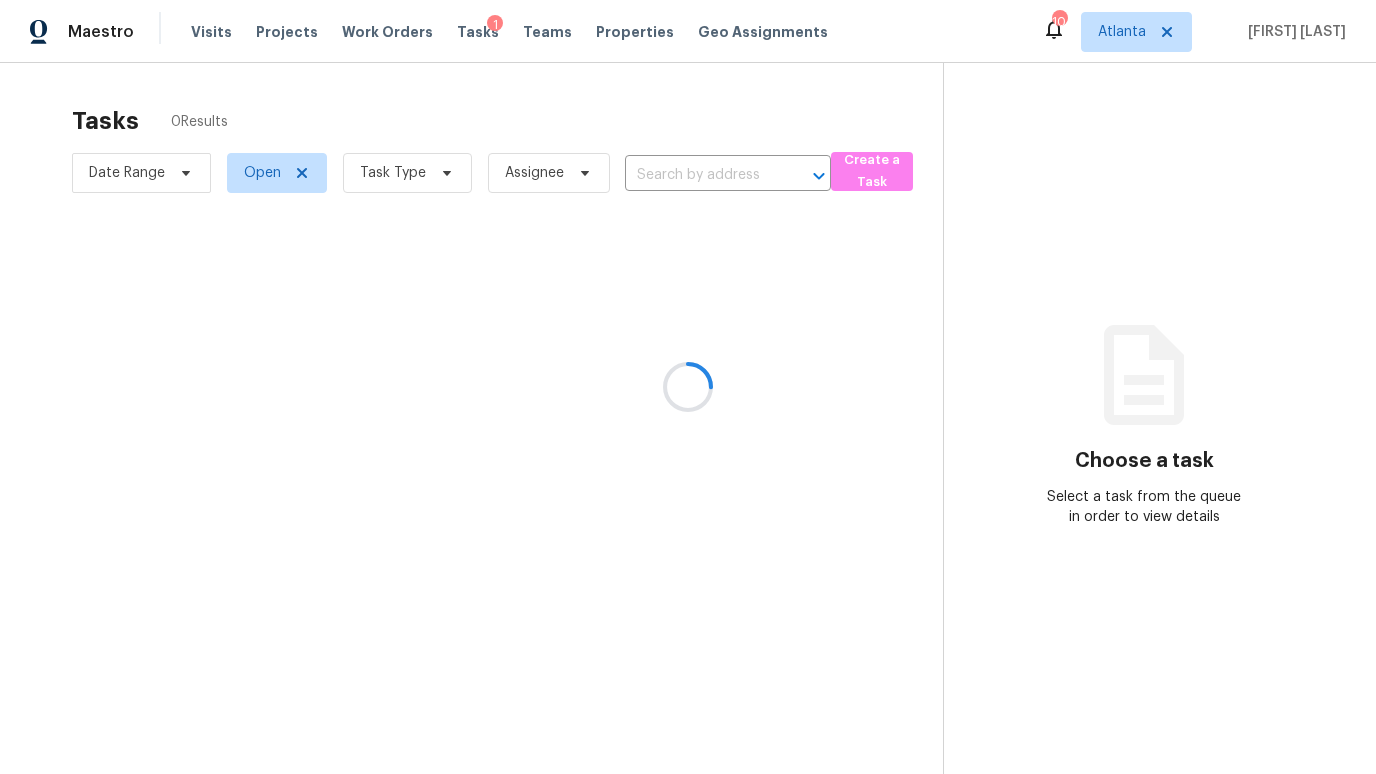 click at bounding box center [688, 387] 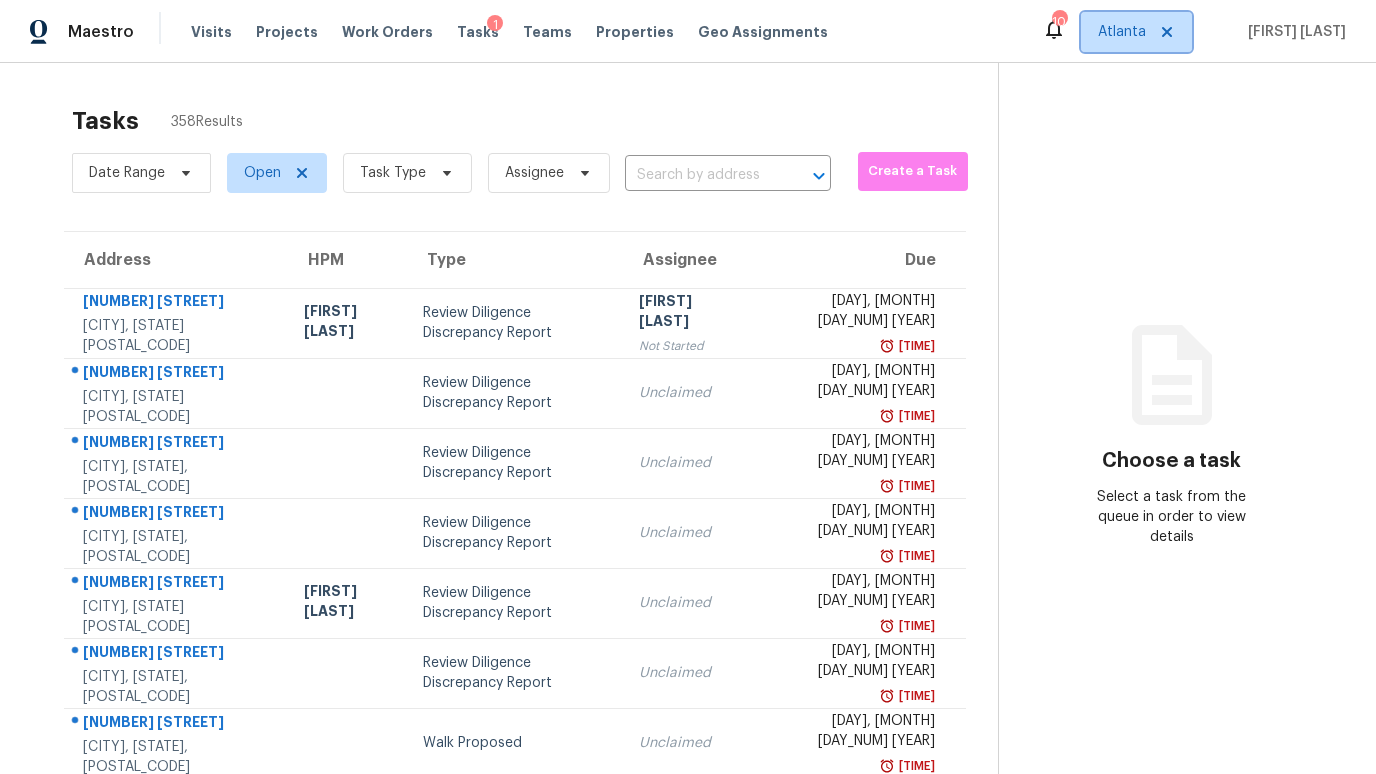 click on "Atlanta" at bounding box center (1122, 32) 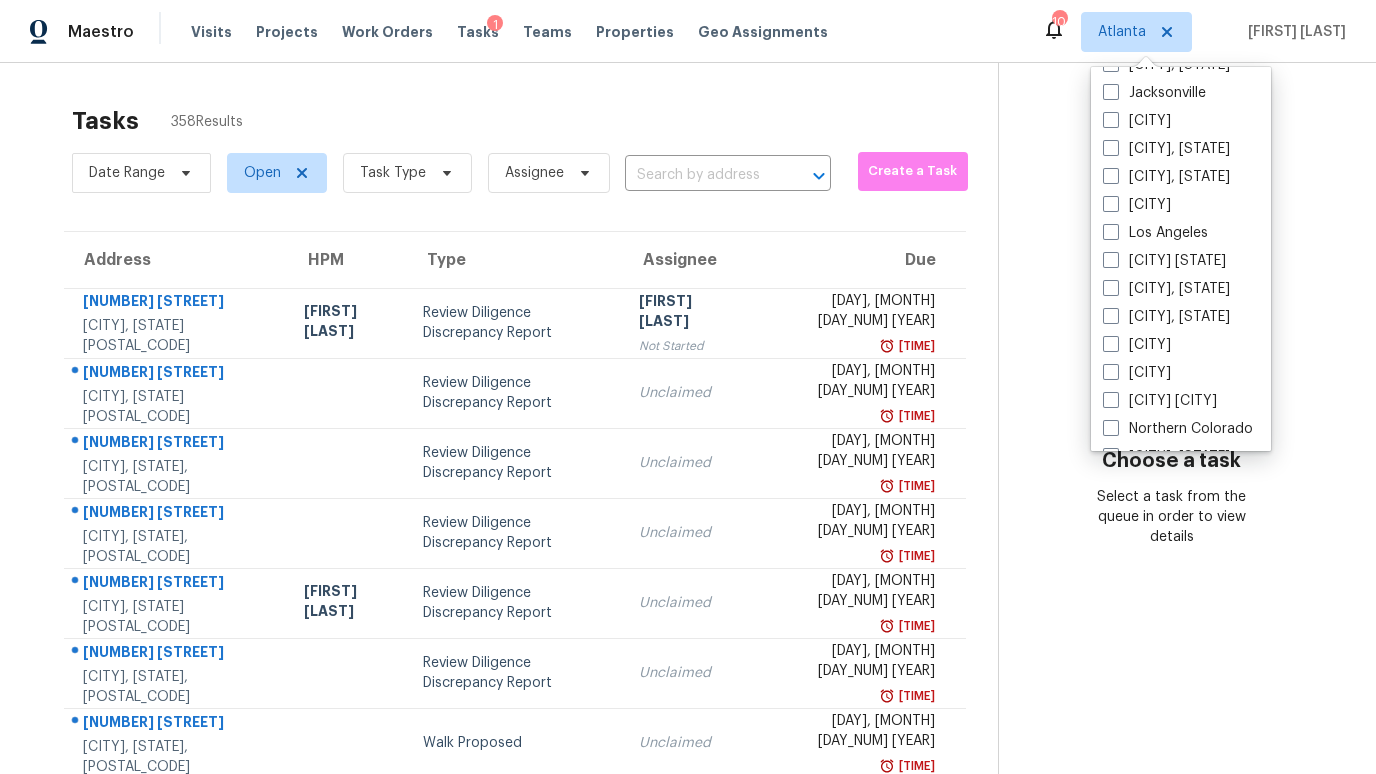 scroll, scrollTop: 1250, scrollLeft: 0, axis: vertical 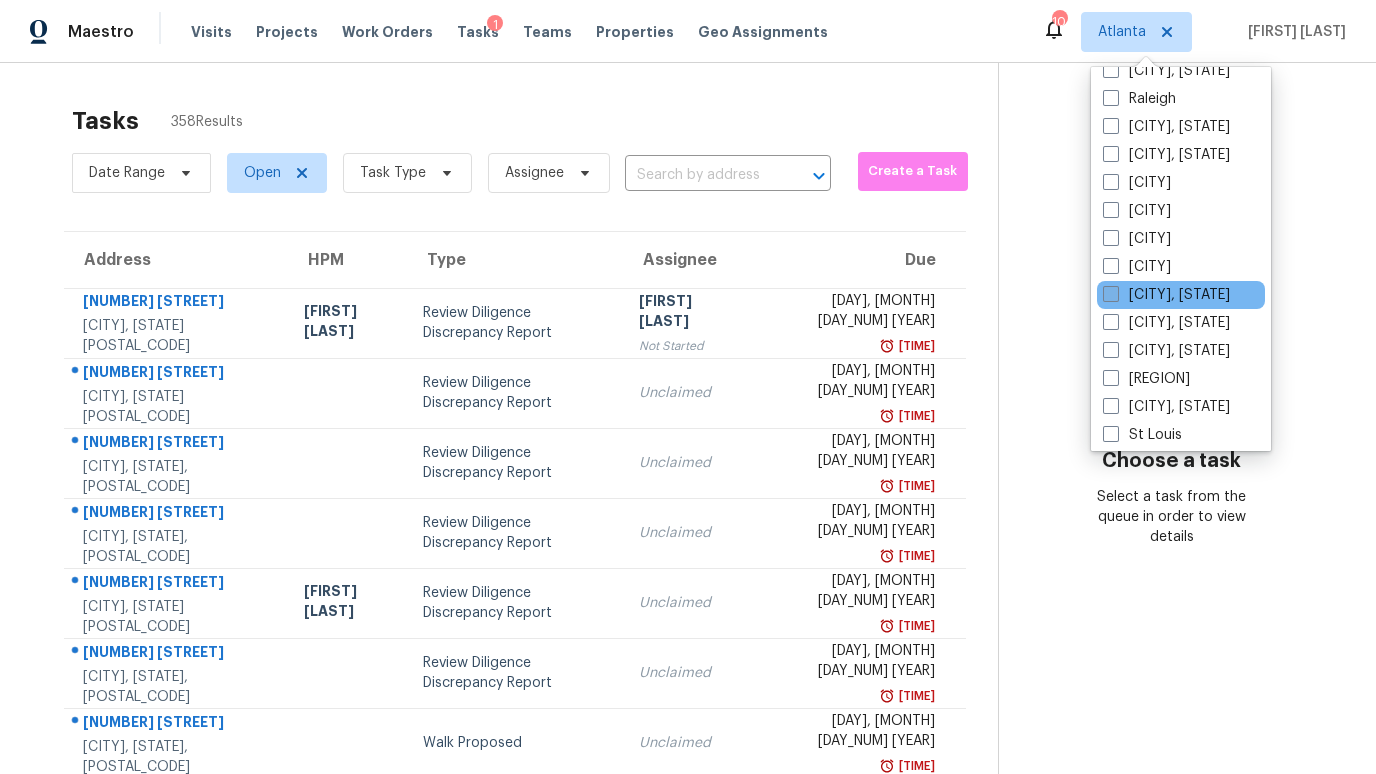 click on "[CITY], [STATE]" at bounding box center (1166, 295) 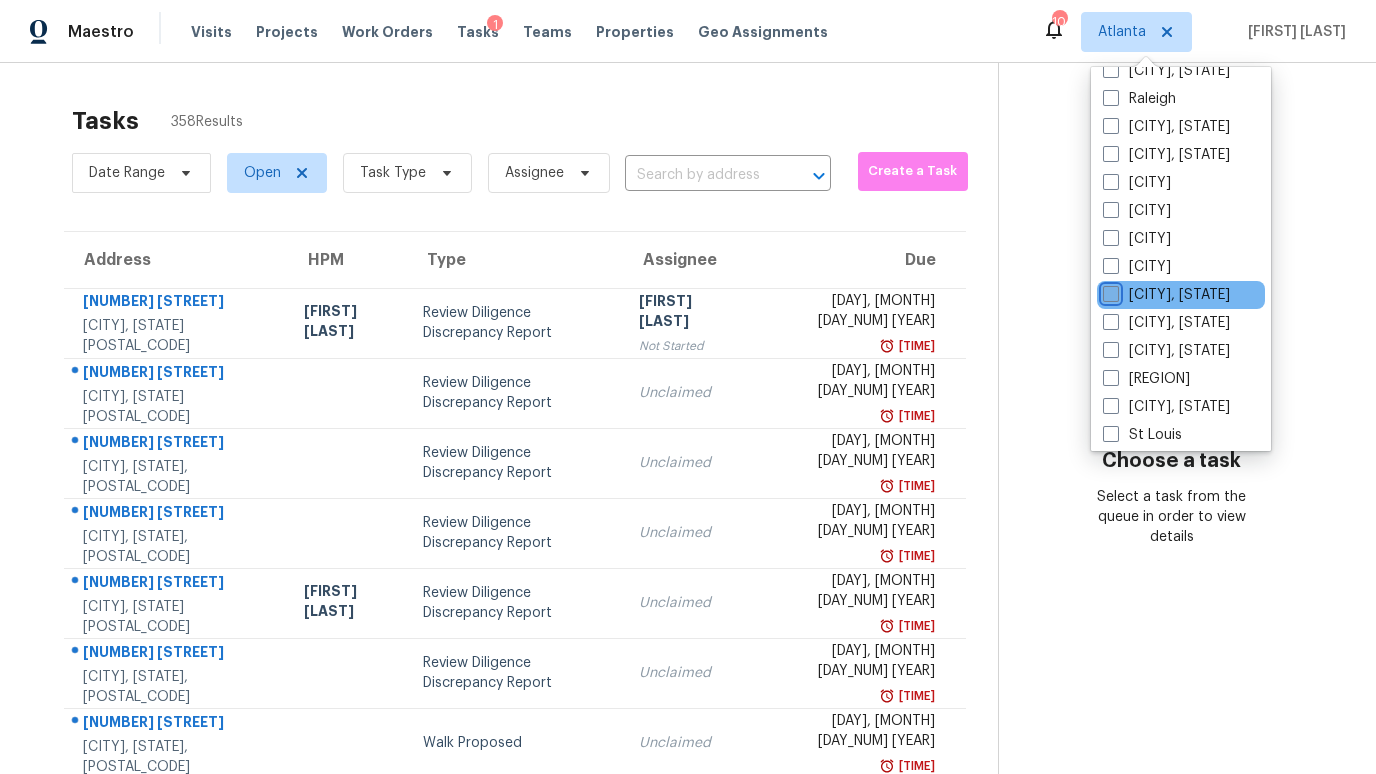 click on "[CITY], [STATE]" at bounding box center (1109, 291) 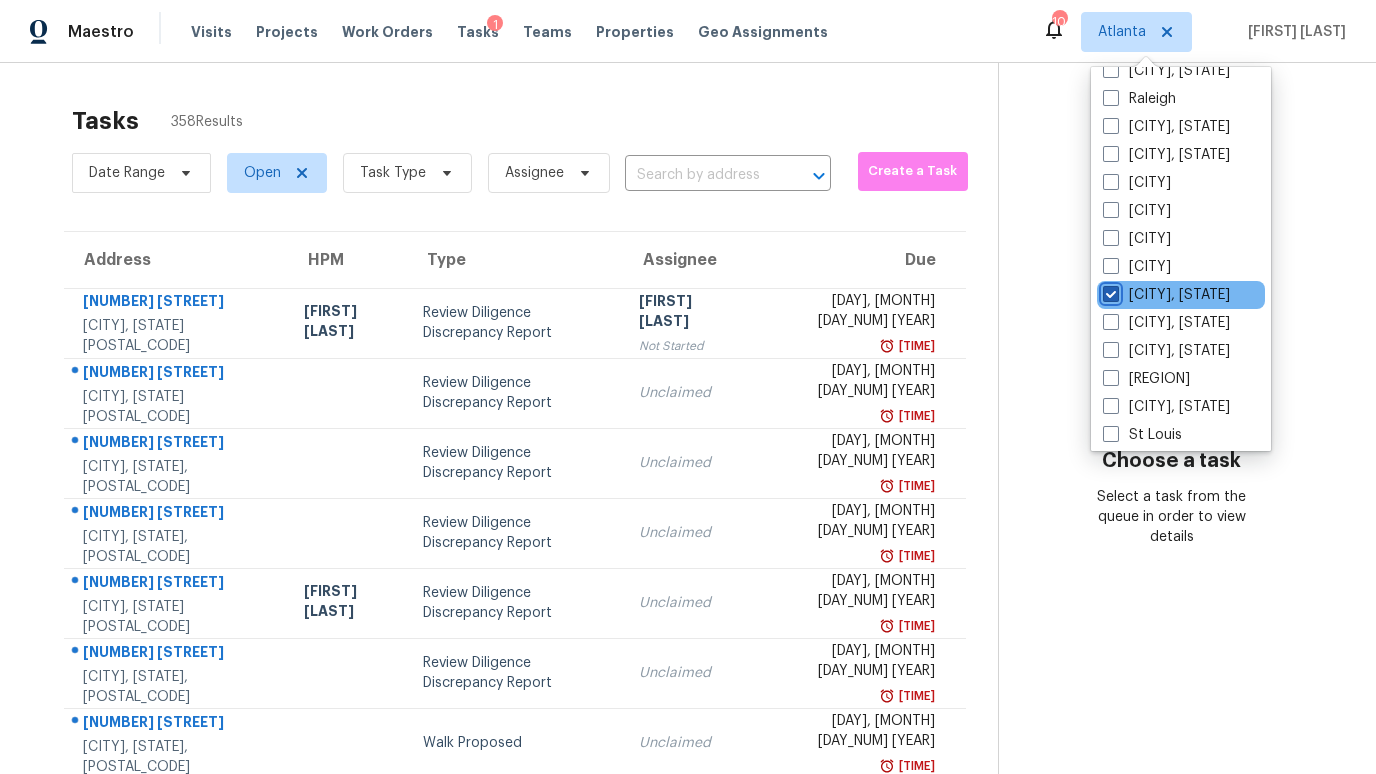 checkbox on "true" 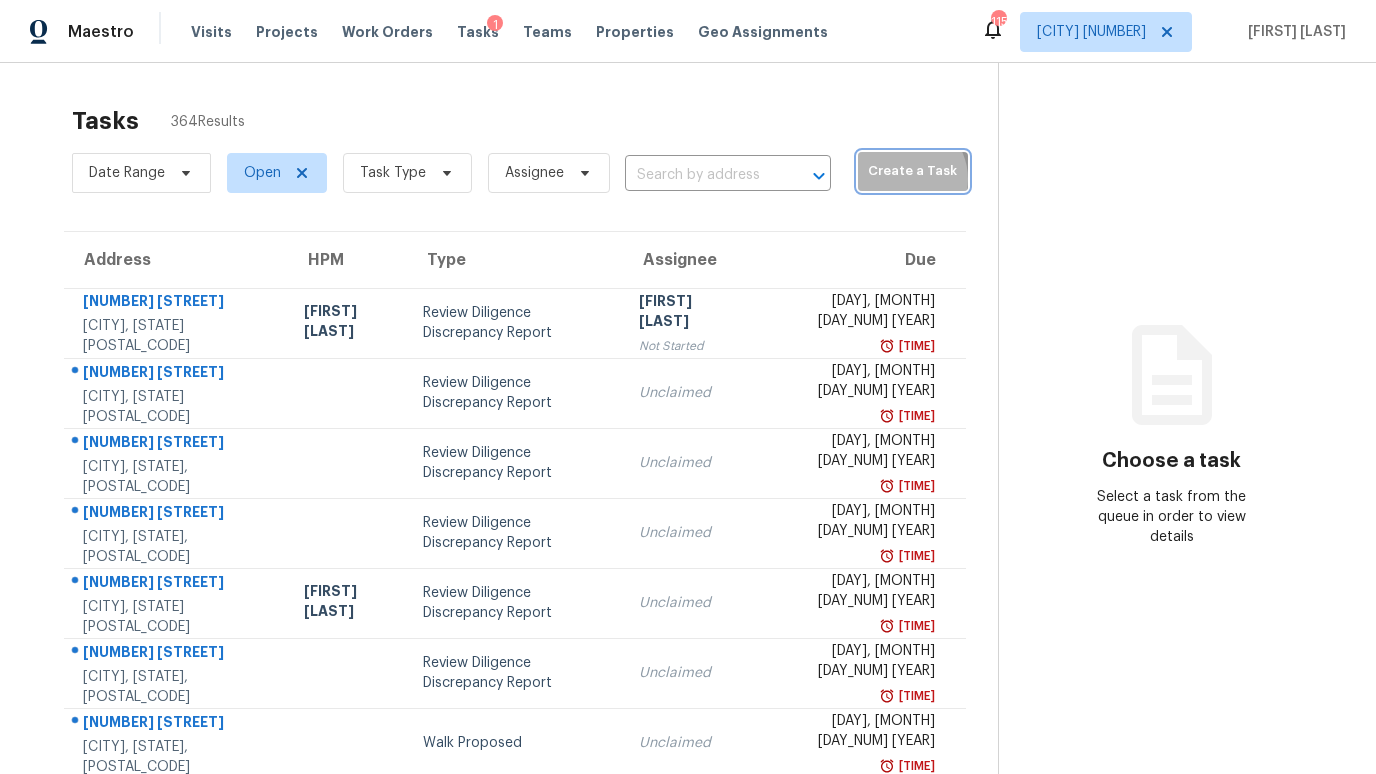 click on "Create a Task" at bounding box center [913, 171] 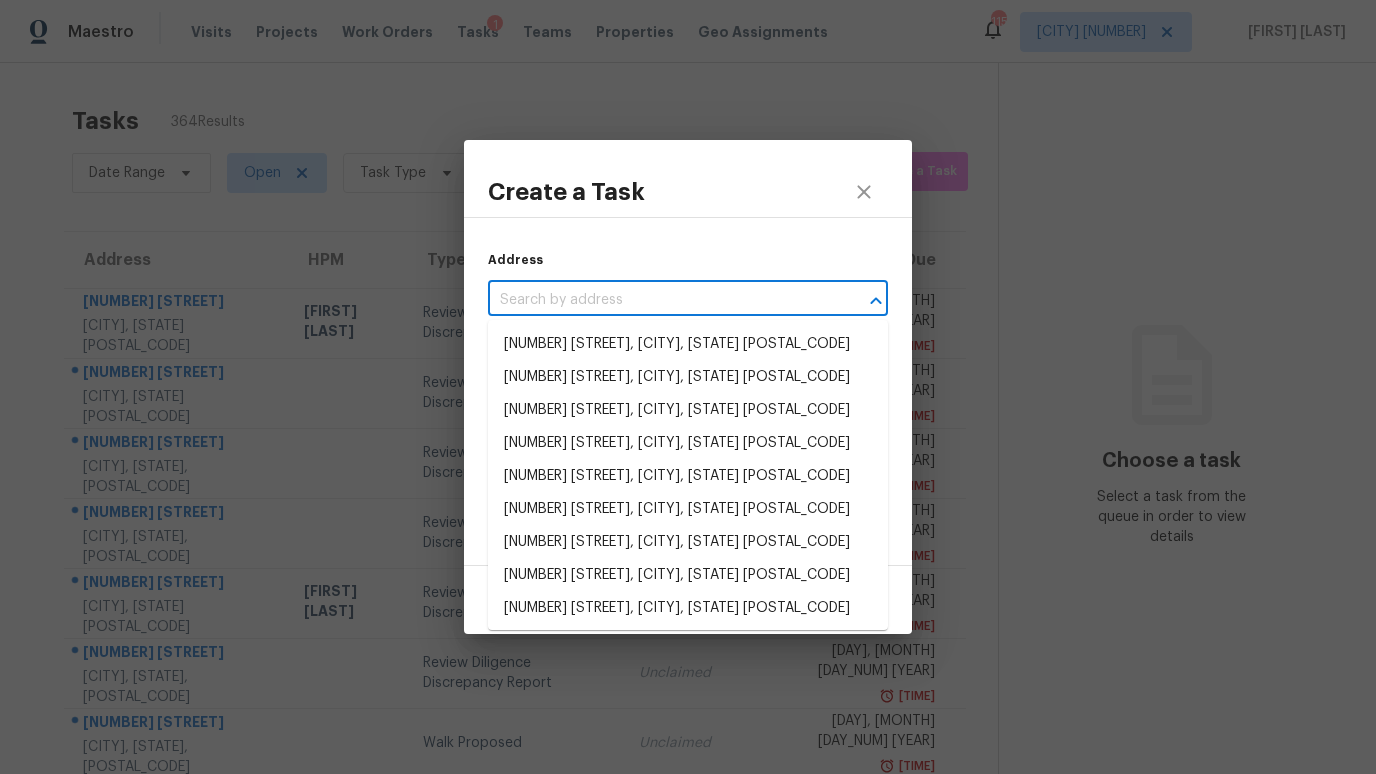 click at bounding box center [660, 300] 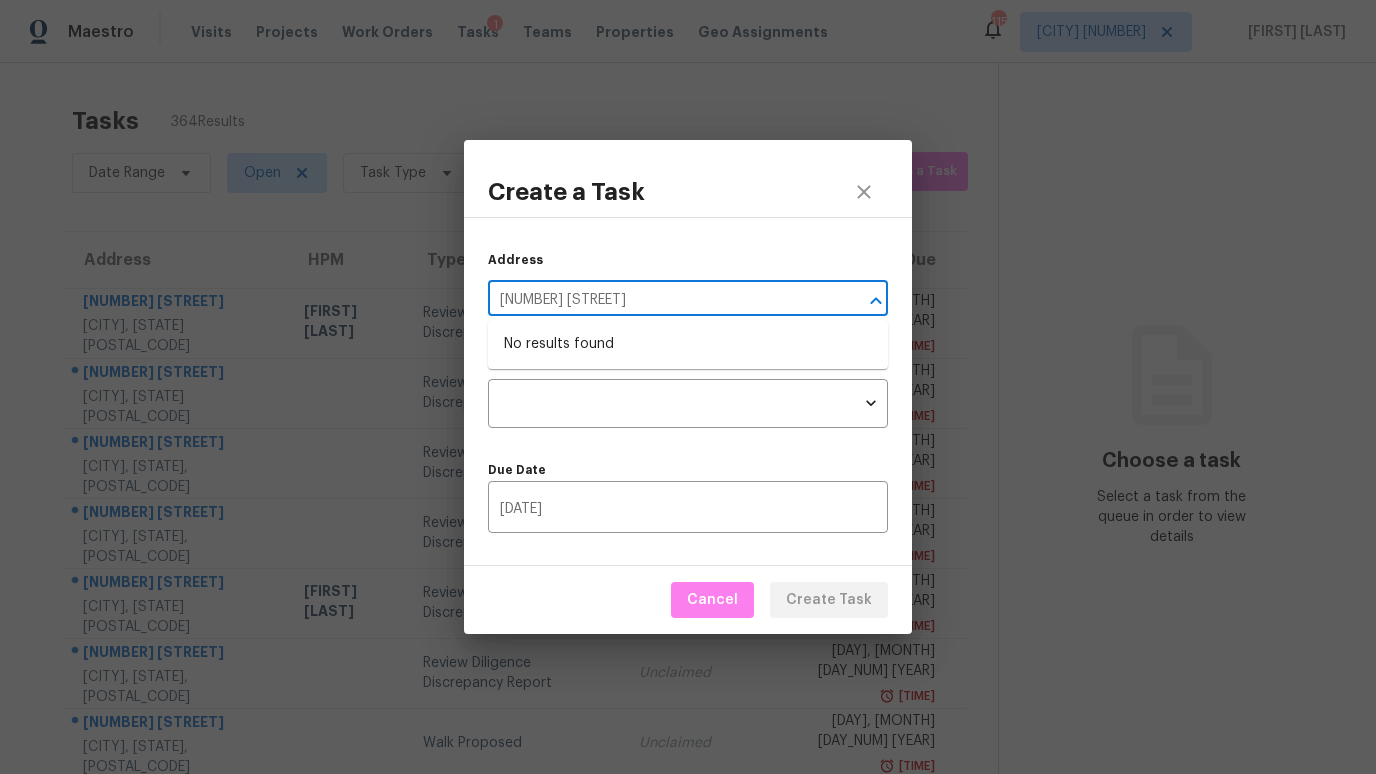 type on "[NUMBER] [STREET]" 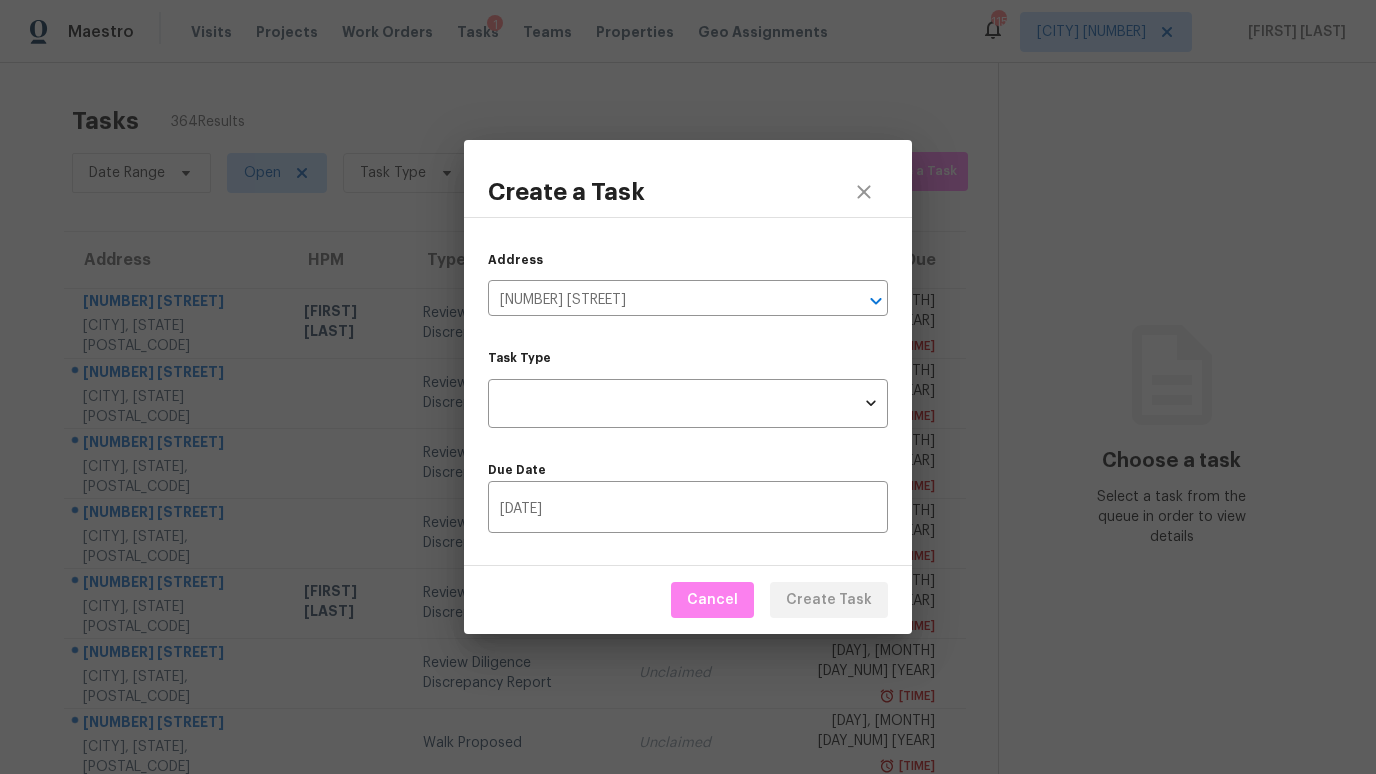 type 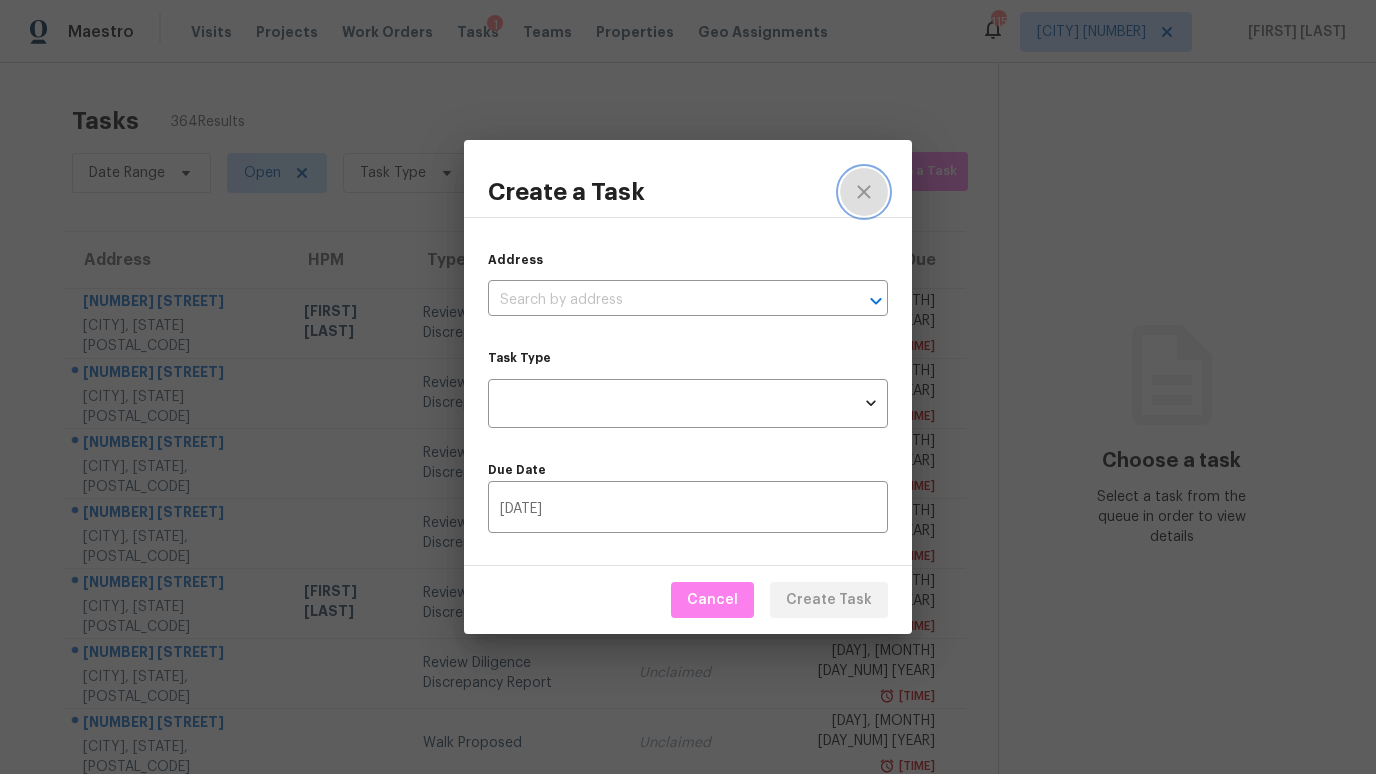 click 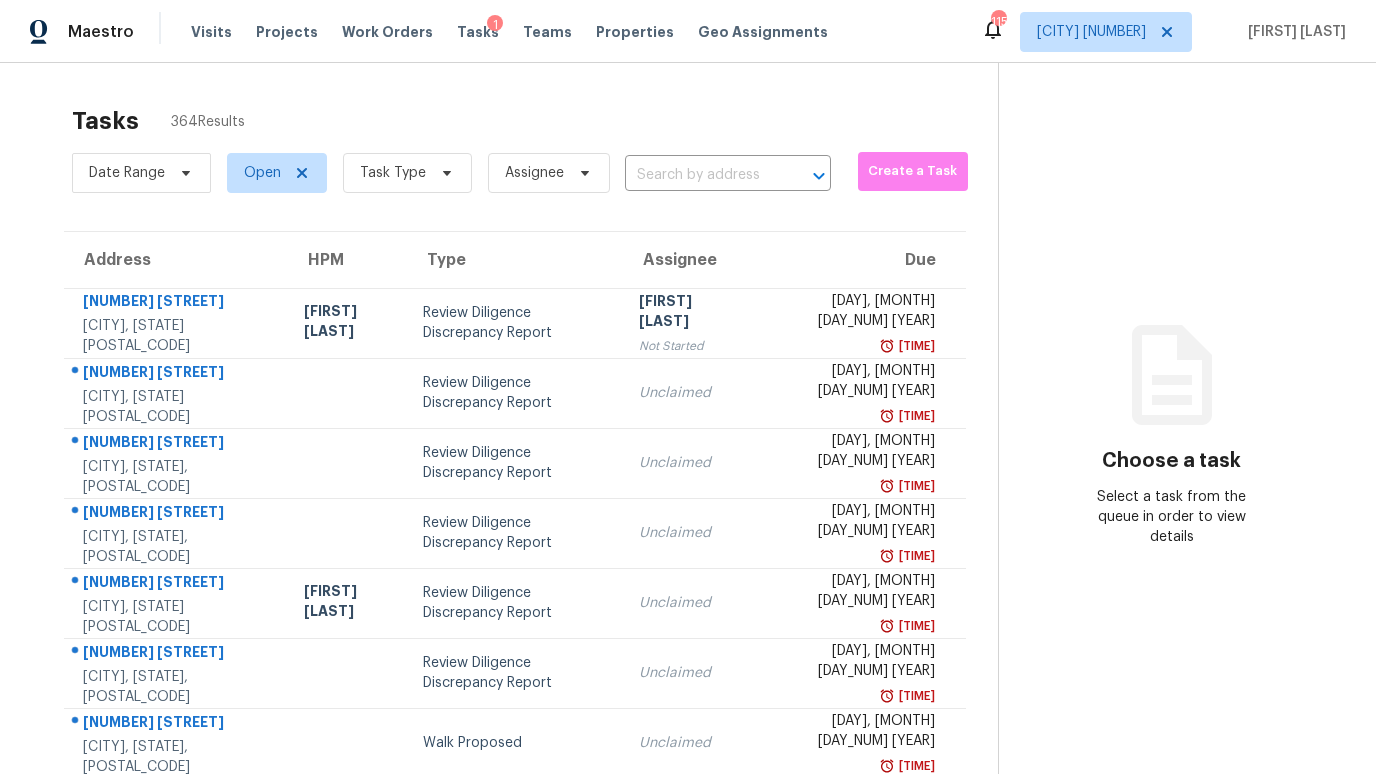 click on "Choose a task Select a task from the queue in order to view details" at bounding box center (1171, 562) 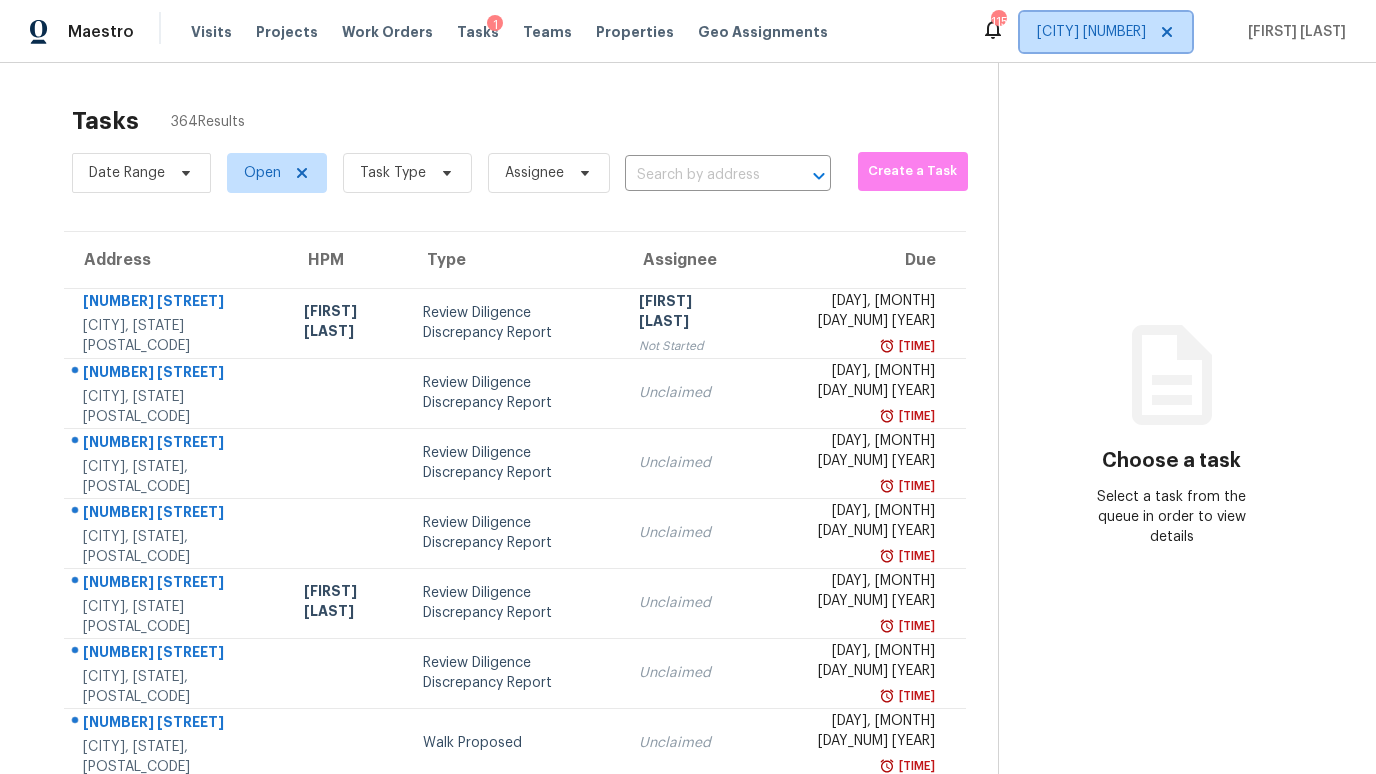 click on "[CITY] [NUMBER]" at bounding box center [1091, 32] 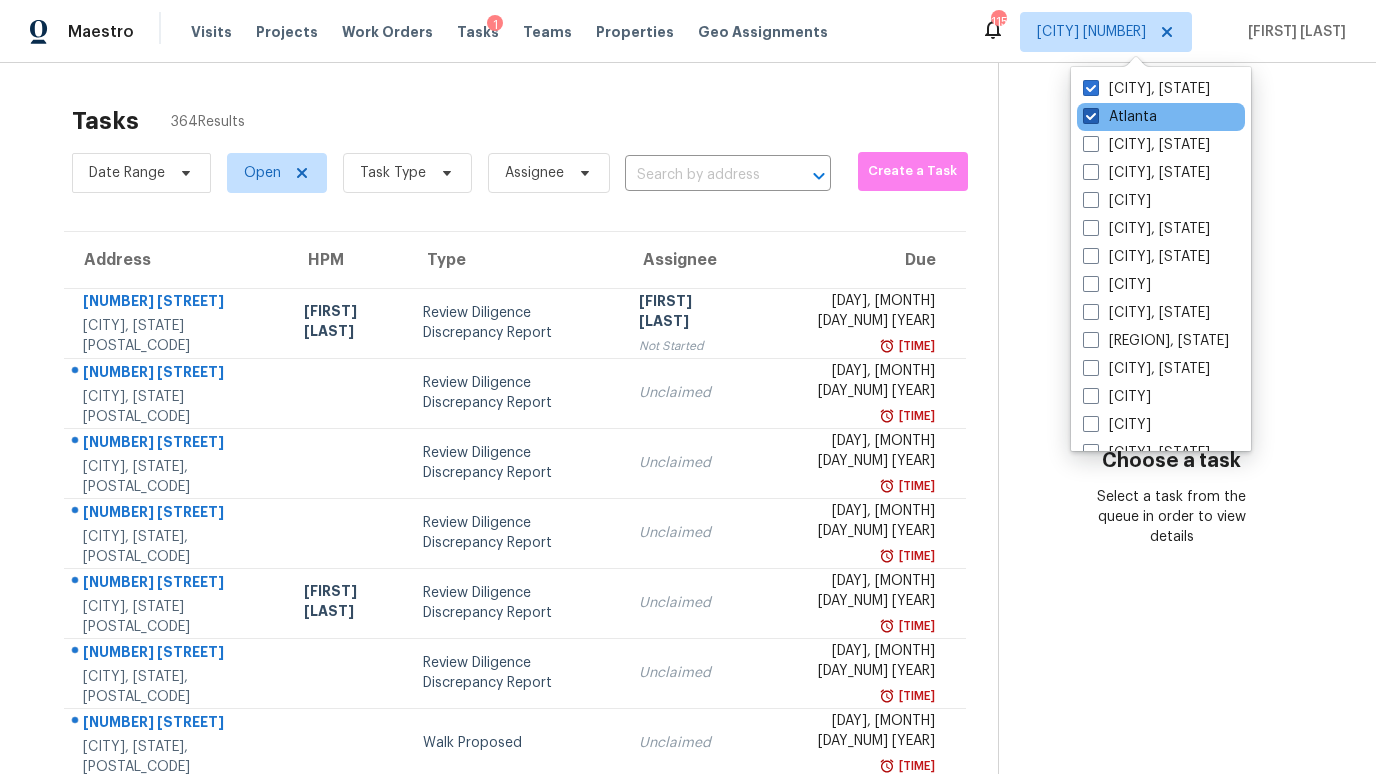 click on "Atlanta" at bounding box center [1120, 117] 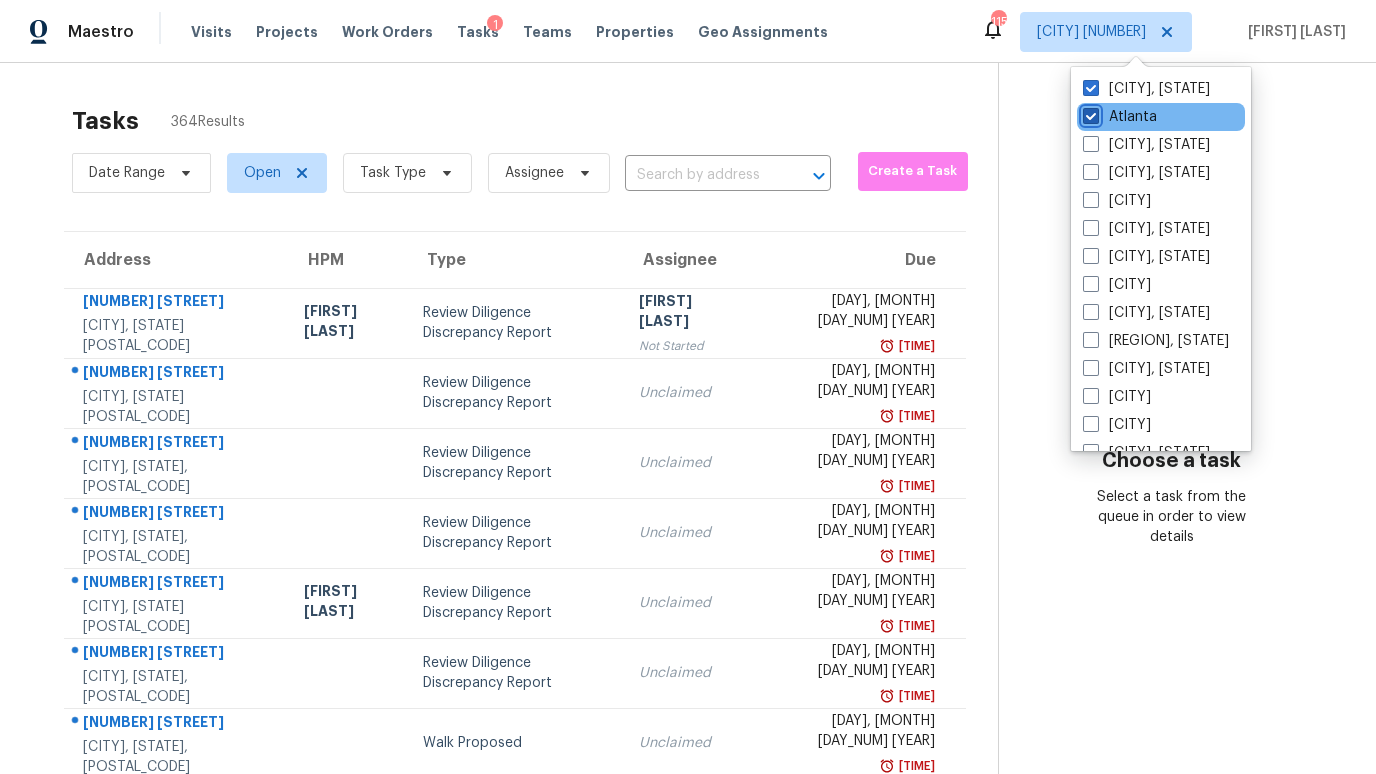 click on "Atlanta" at bounding box center [1089, 113] 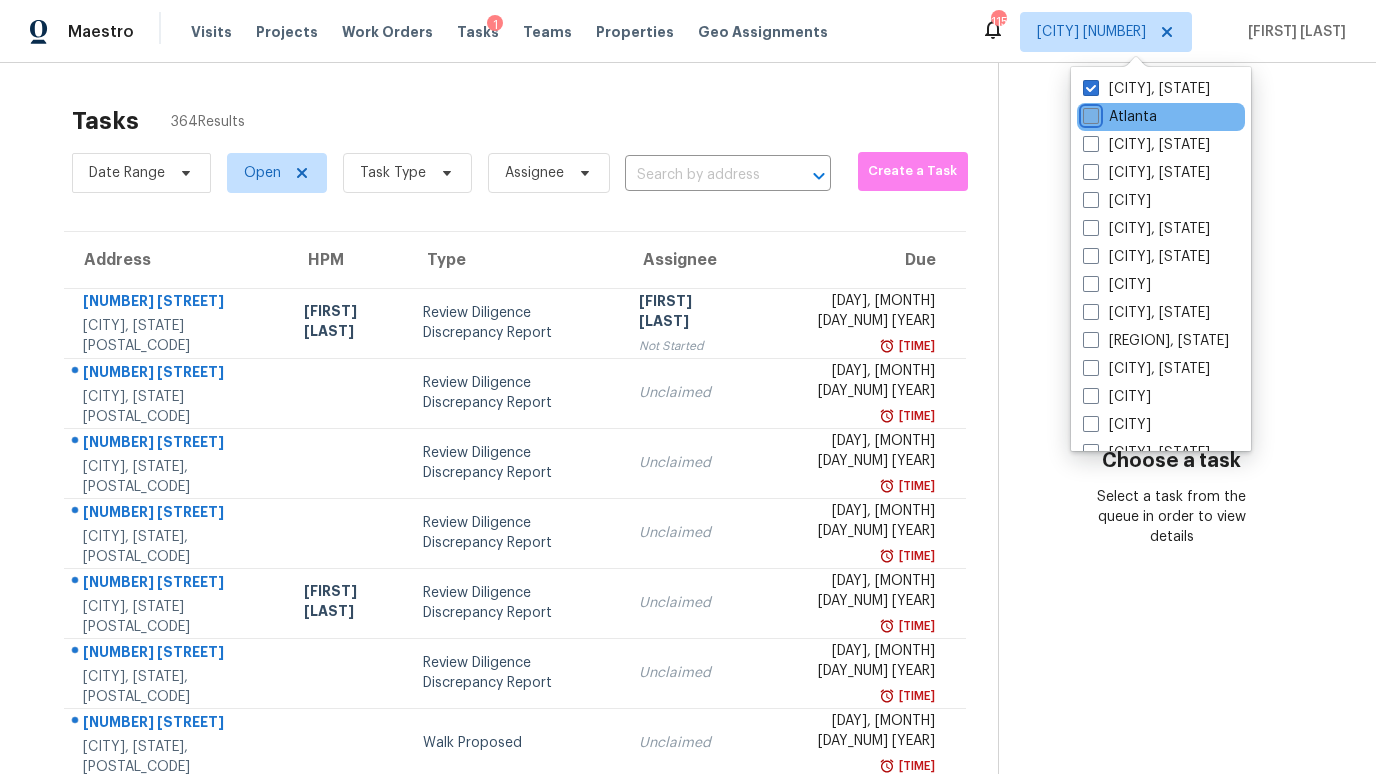 checkbox on "false" 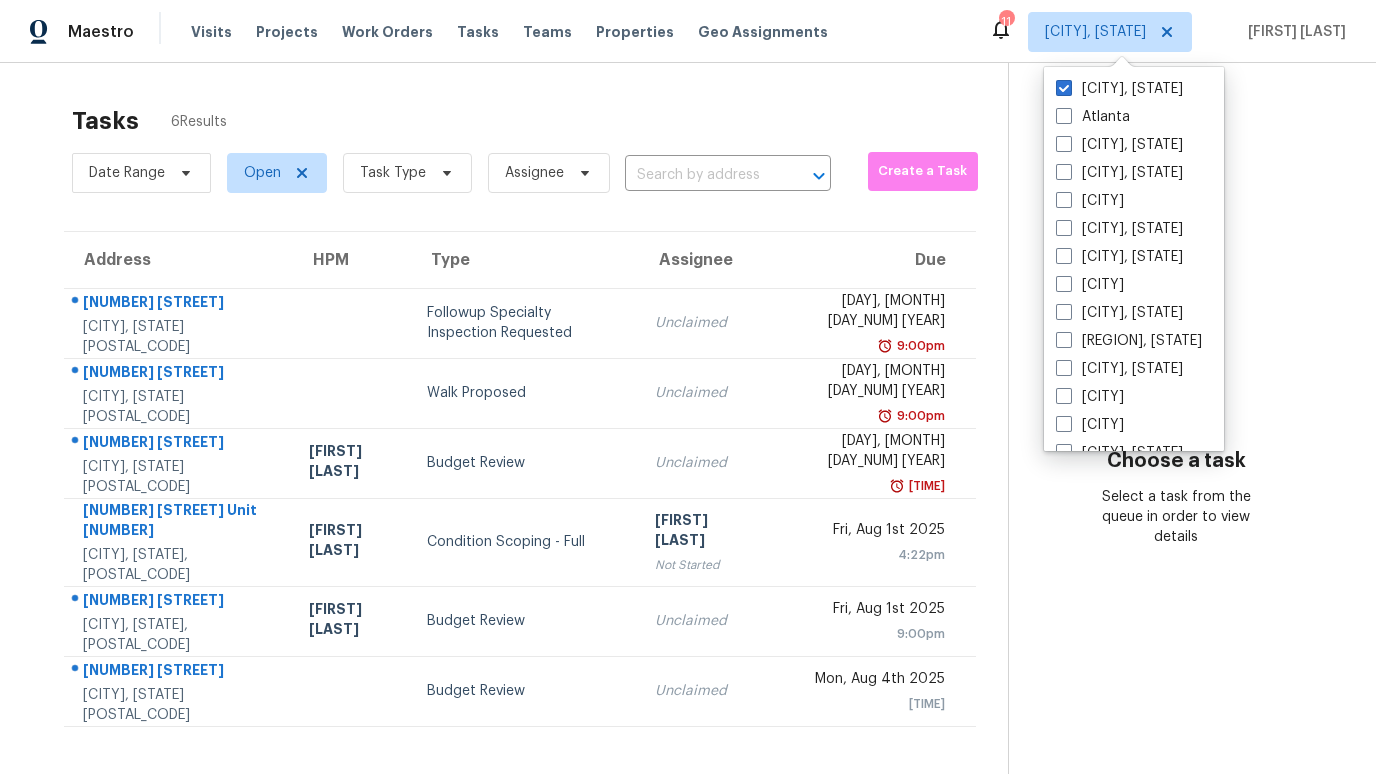 click on "Tasks 6  Results" at bounding box center (540, 121) 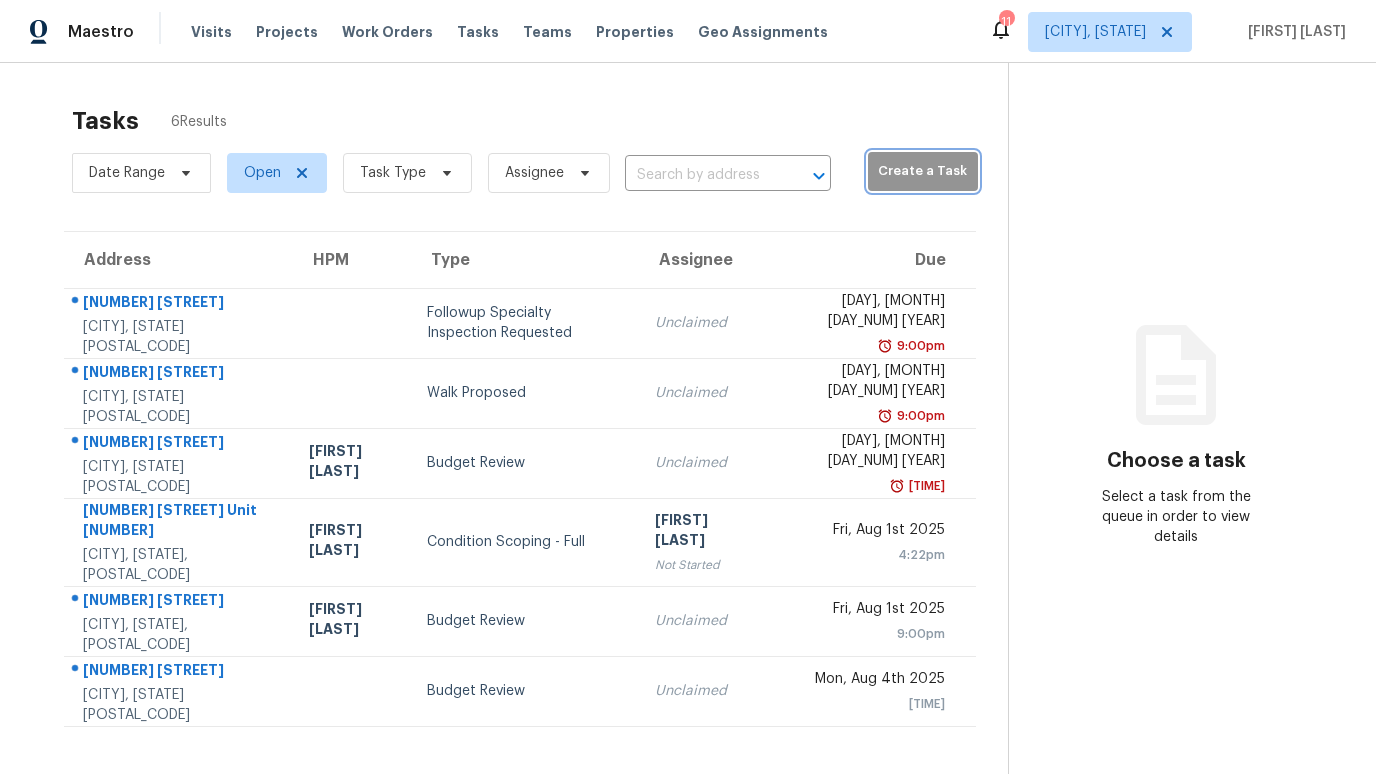 click on "Create a Task" at bounding box center (923, 171) 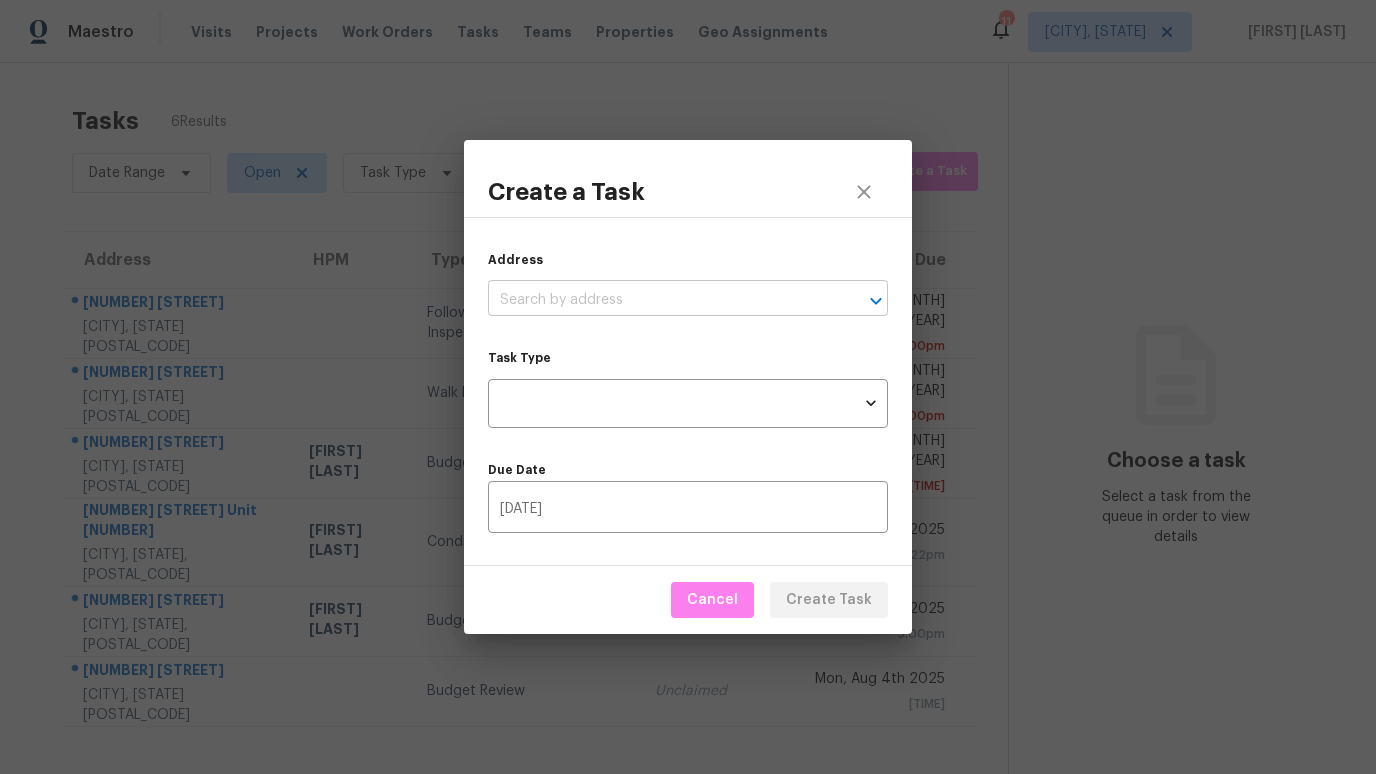 click at bounding box center [660, 300] 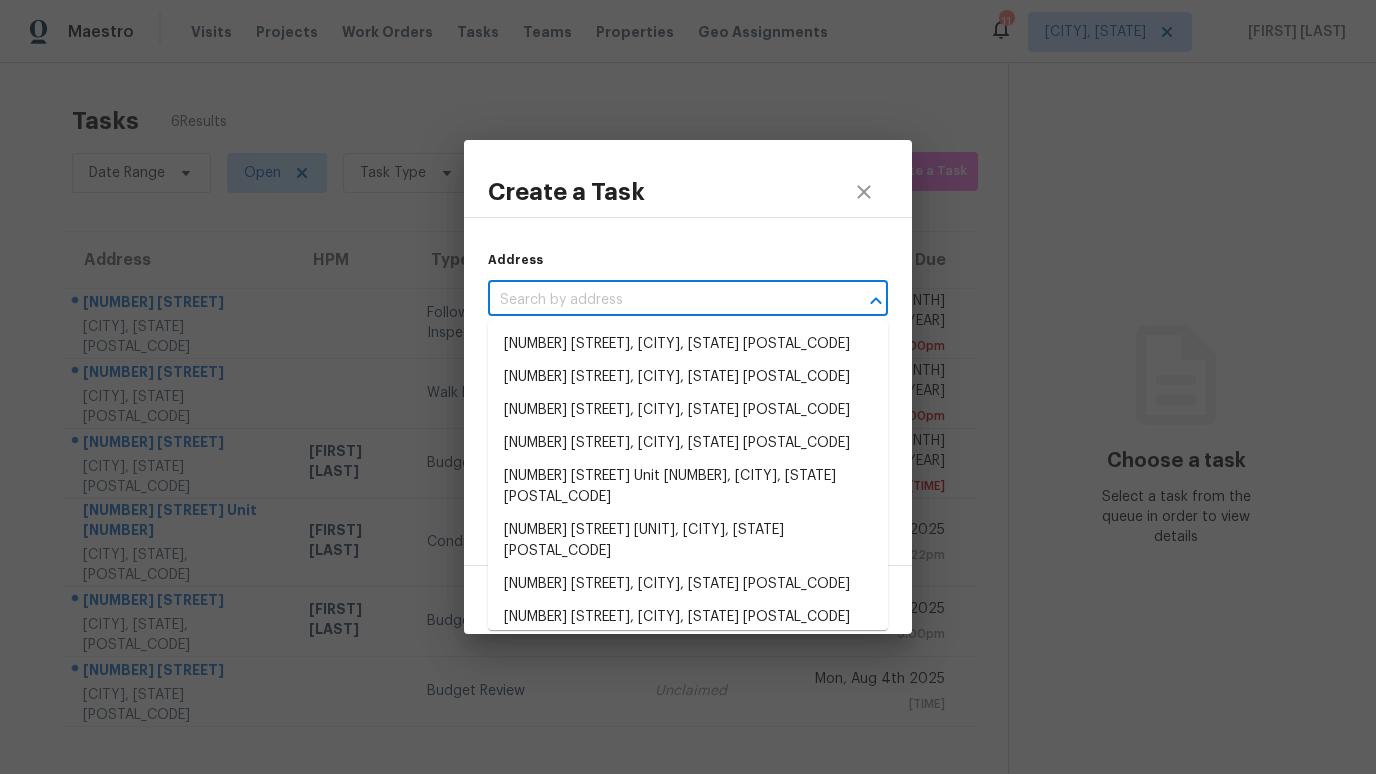 paste on "[NUMBER] [STREET], [CITY], [STATE] [POSTAL_CODE]" 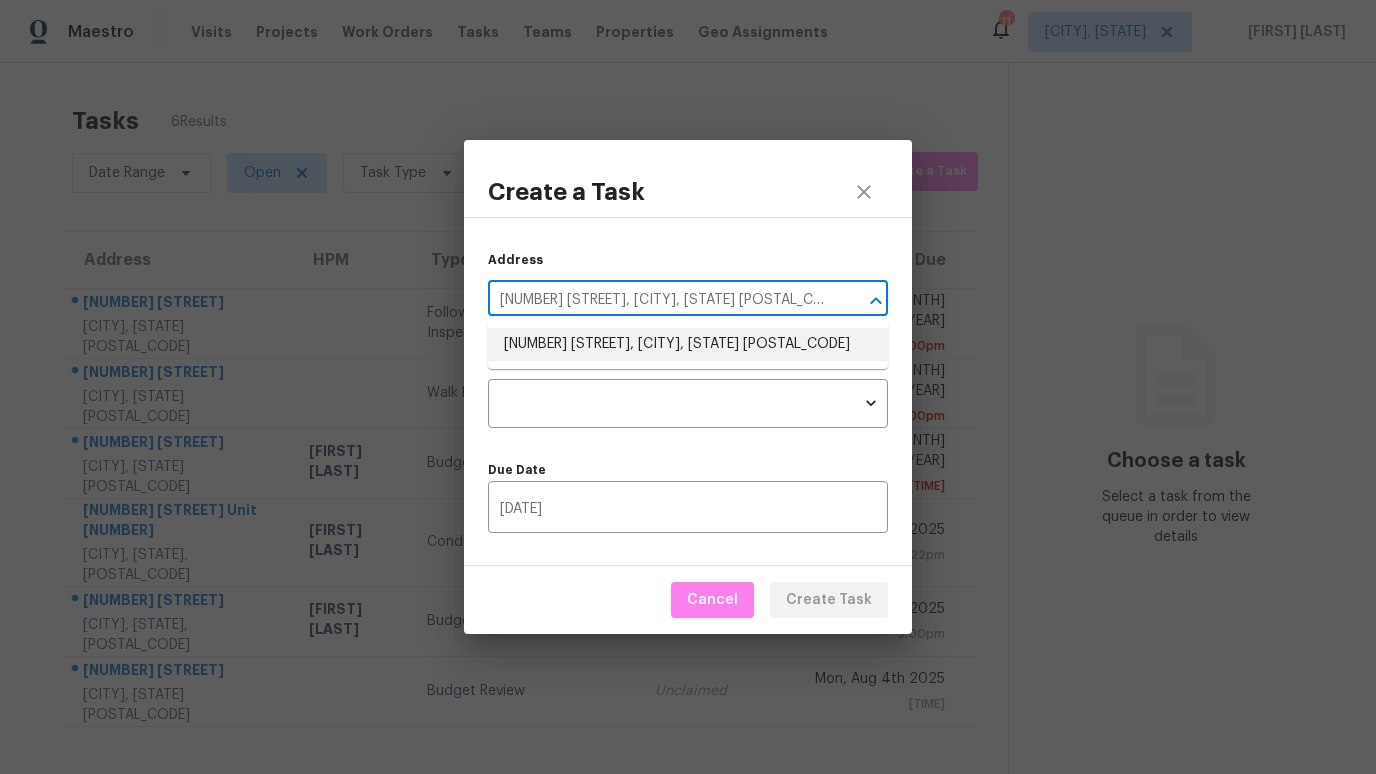 click on "[NUMBER] [STREET], [CITY], [STATE] [POSTAL_CODE]" at bounding box center (688, 344) 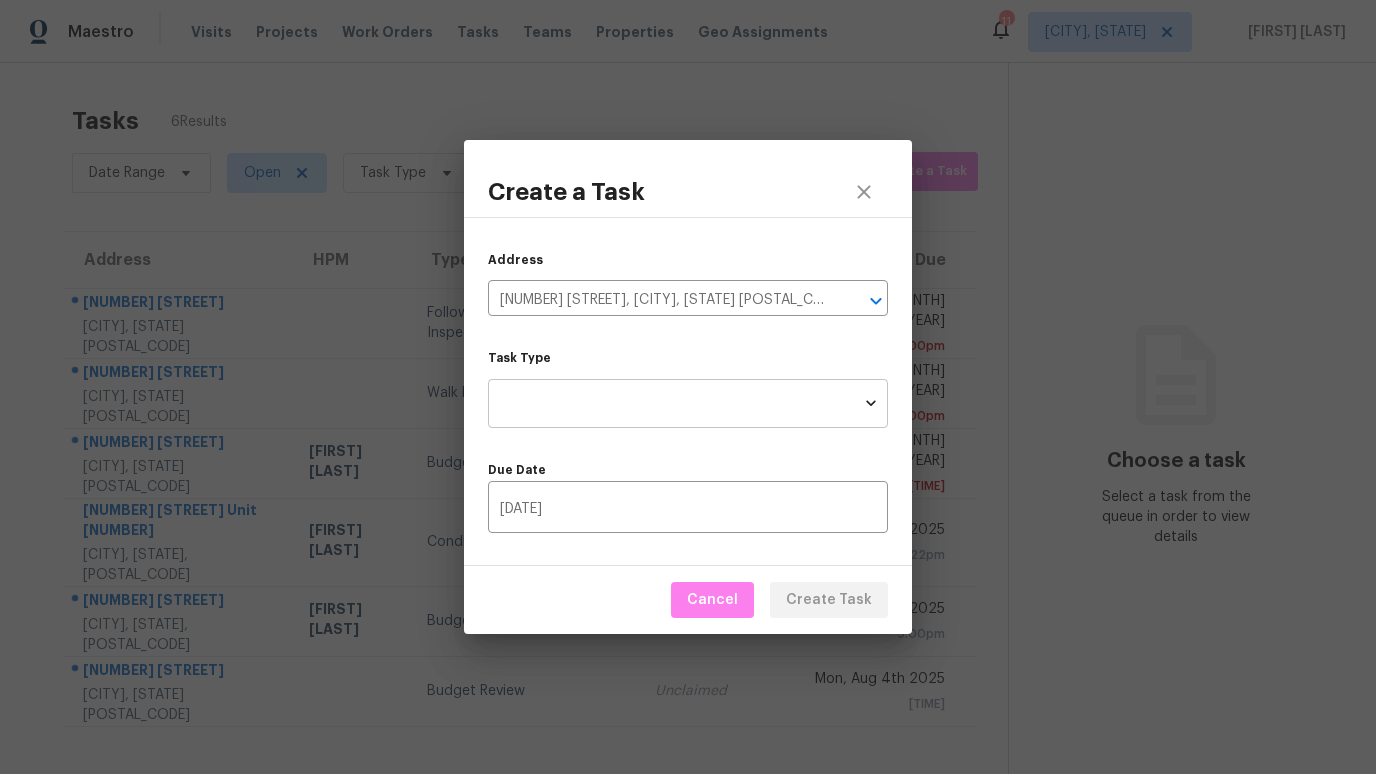click on "Maestro Visits Projects Work Orders Tasks Teams Properties Geo Assignments 11 [CITY], [STATE] [FIRST] [LAST] Tasks 6  Results Date Range Open Task Type Assignee ​ Create a Task Address HPM Type Assignee Due [DAY], [MONTH] [DAY_NUM] [YEAR] [TIME] [NUMBER] [STREET]   [CITY], [STATE], [POSTAL_CODE] Followup Specialty Inspection Requested Unclaimed [DAY], [MONTH] [DAY_NUM] [YEAR] [TIME] [NUMBER] [STREET]   [CITY], [STATE], [POSTAL_CODE] Walk Proposed Unclaimed [DAY], [MONTH] [DAY_NUM] [YEAR] [TIME] [NUMBER] [STREET]   [CITY], [STATE], [POSTAL_CODE] [FIRST] [LAST] Budget Review Unclaimed [DAY], [MONTH] [DAY_NUM] [YEAR] [TIME] [NUMBER] [STREET] [UNIT] [CITY], [STATE], [POSTAL_CODE] [FIRST] [LAST] Condition Scoping - Full [LAST] Not Started [DAY], [MONTH] [DAY_NUM] [YEAR] [TIME] [NUMBER] [STREET]   [CITY], [STATE], [POSTAL_CODE] [FIRST] [LAST] Budget Review Unclaimed [DAY], [MONTH] [DAY_NUM] [YEAR] [TIME] [NUMBER] [STREET]   [CITY], [STATE], [POSTAL_CODE] Budget Review Unclaimed [DAY], [MONTH] [DAY_NUM] [YEAR] [TIME] Choose a task Select a task from the queue in order to view details
Create a Task Address [NUMBER] [STREET], [CITY], [STATE] [POSTAL_CODE] ​ Task Type ​ Task Type" at bounding box center (688, 387) 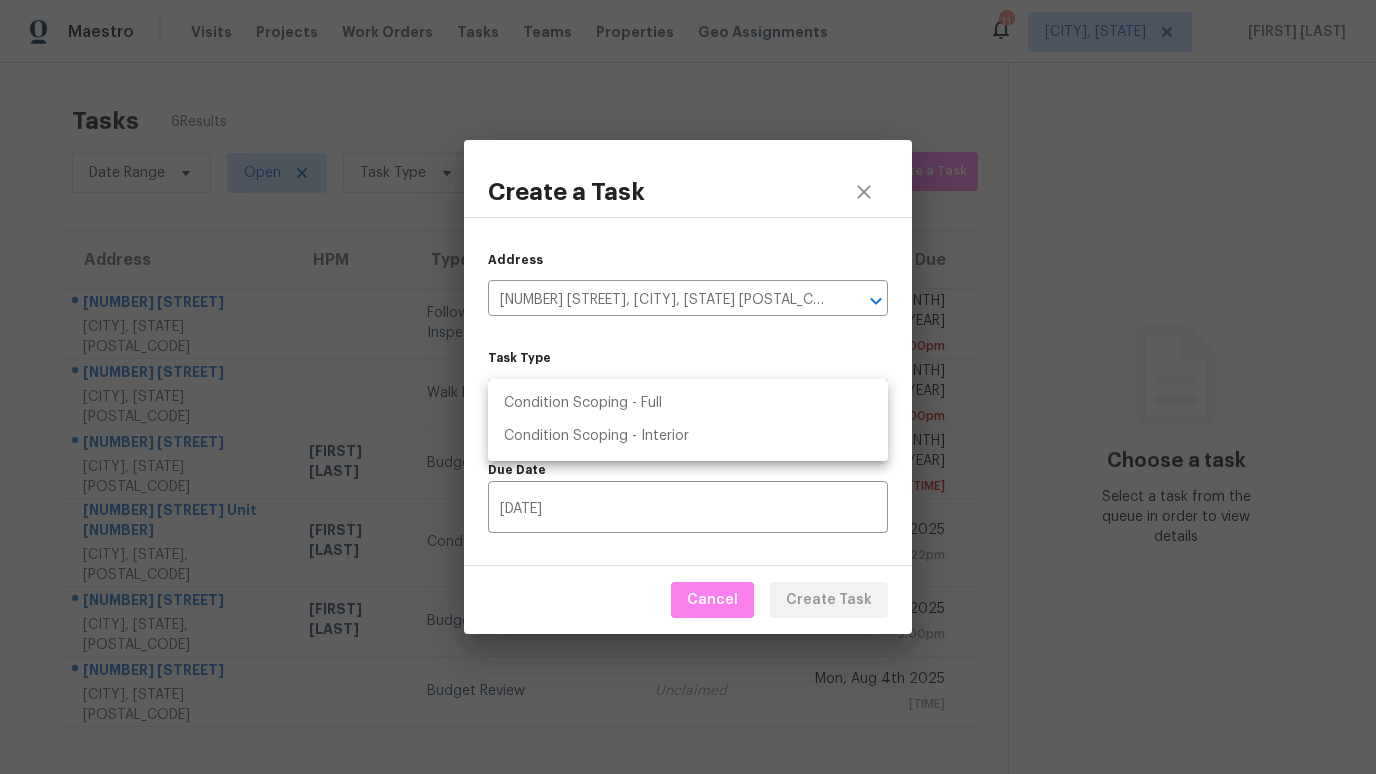 click on "Condition Scoping - Full" at bounding box center (688, 403) 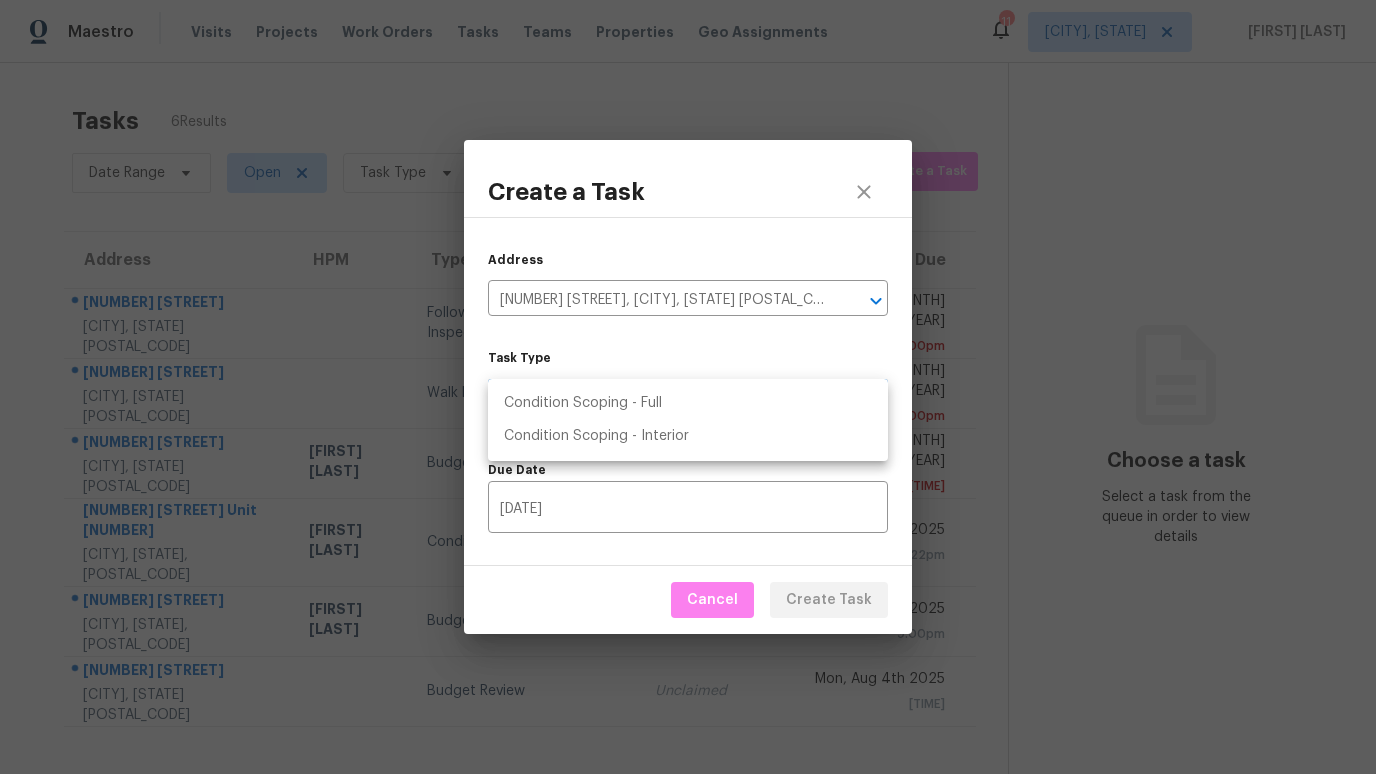 type on "virtual_full_assessment" 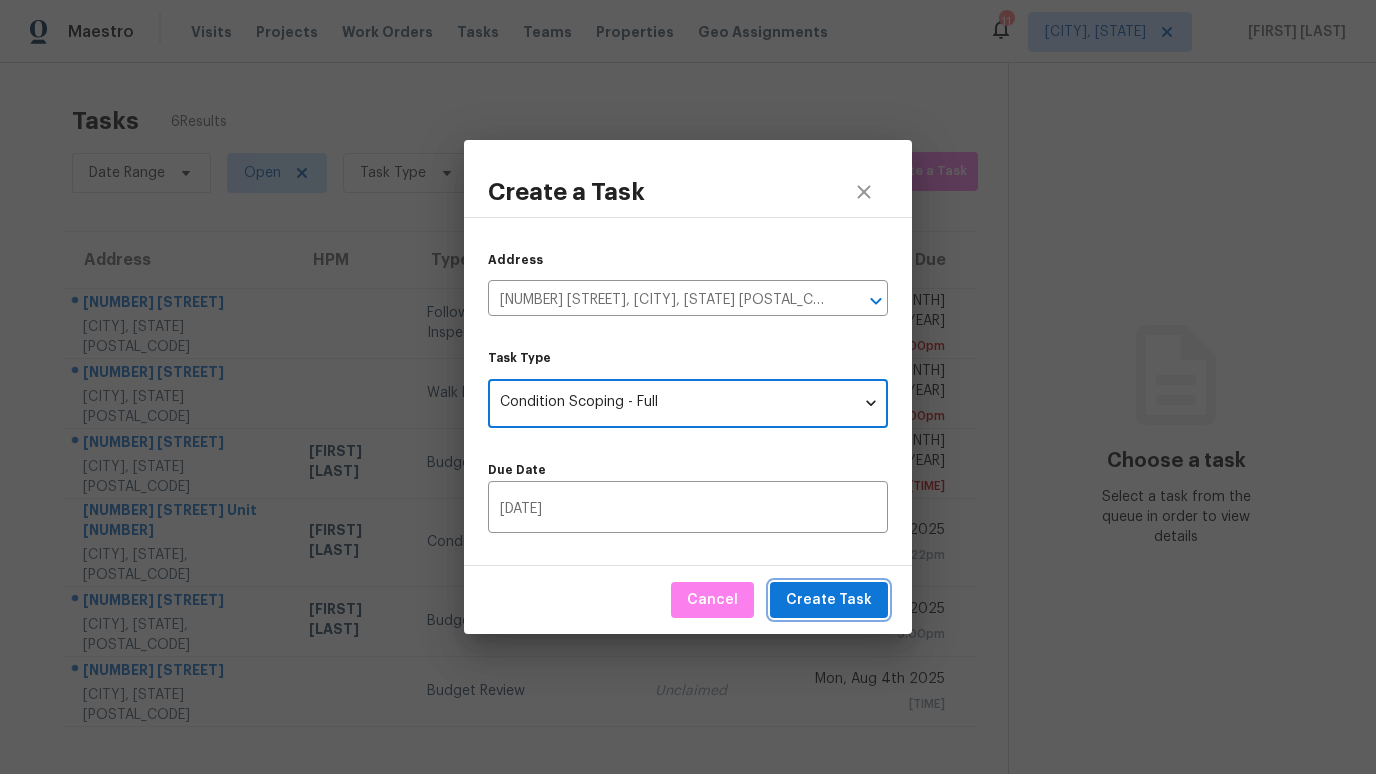 click on "Create Task" at bounding box center (829, 600) 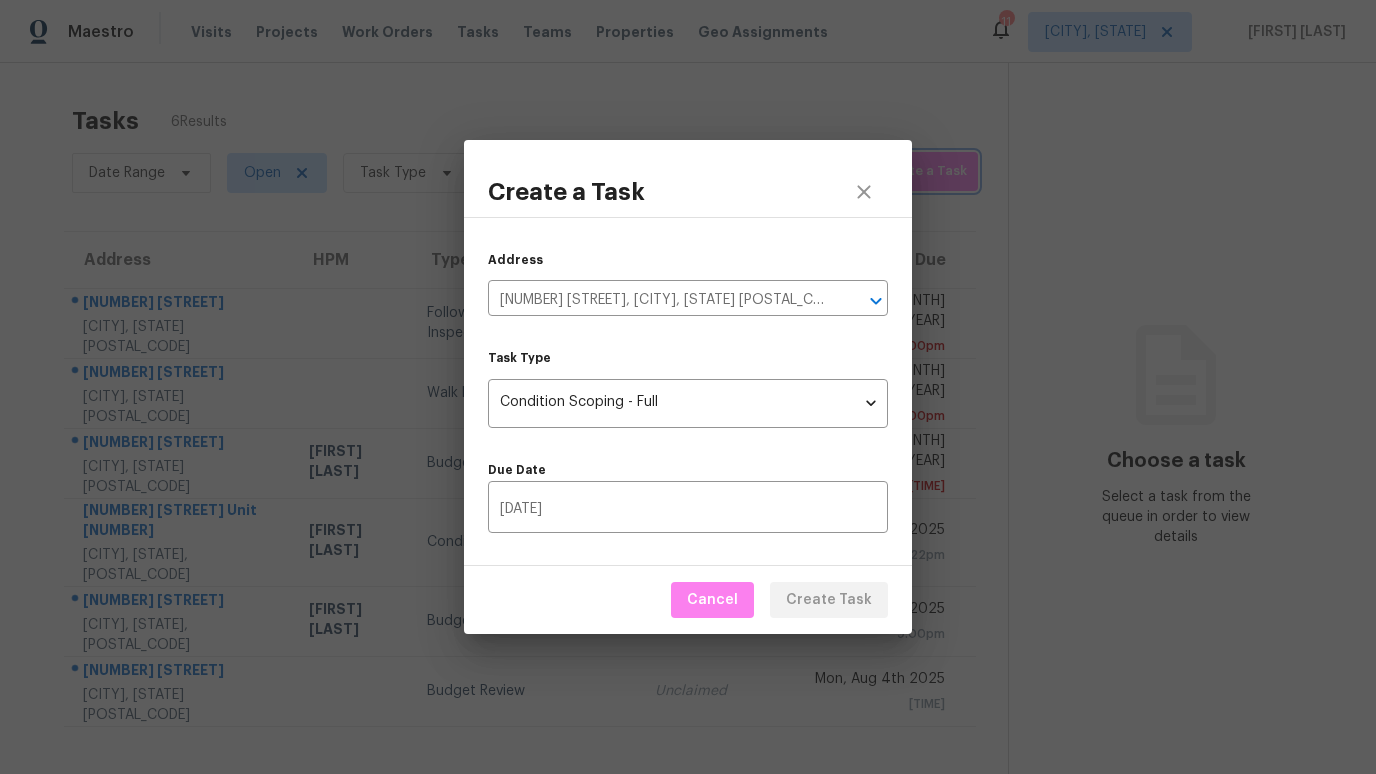 type 